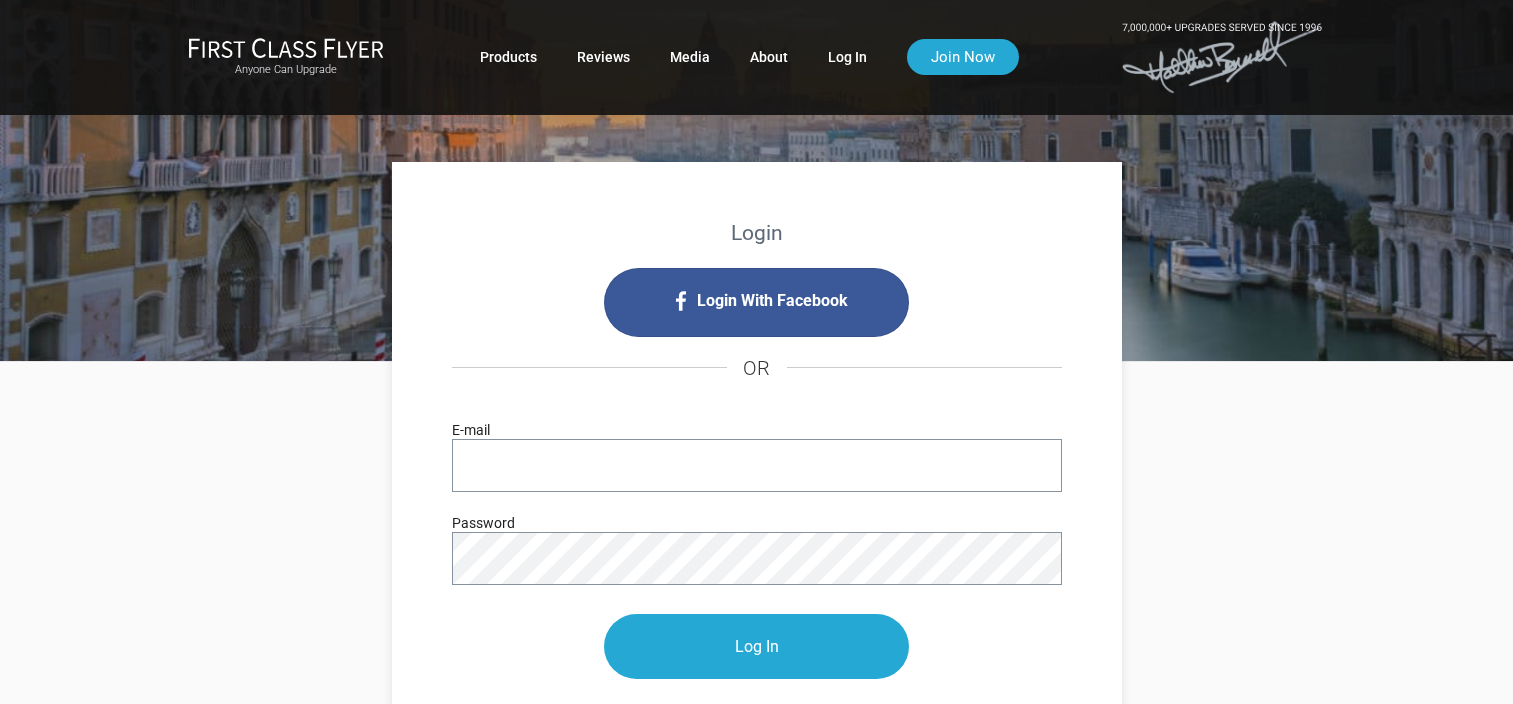 scroll, scrollTop: 0, scrollLeft: 0, axis: both 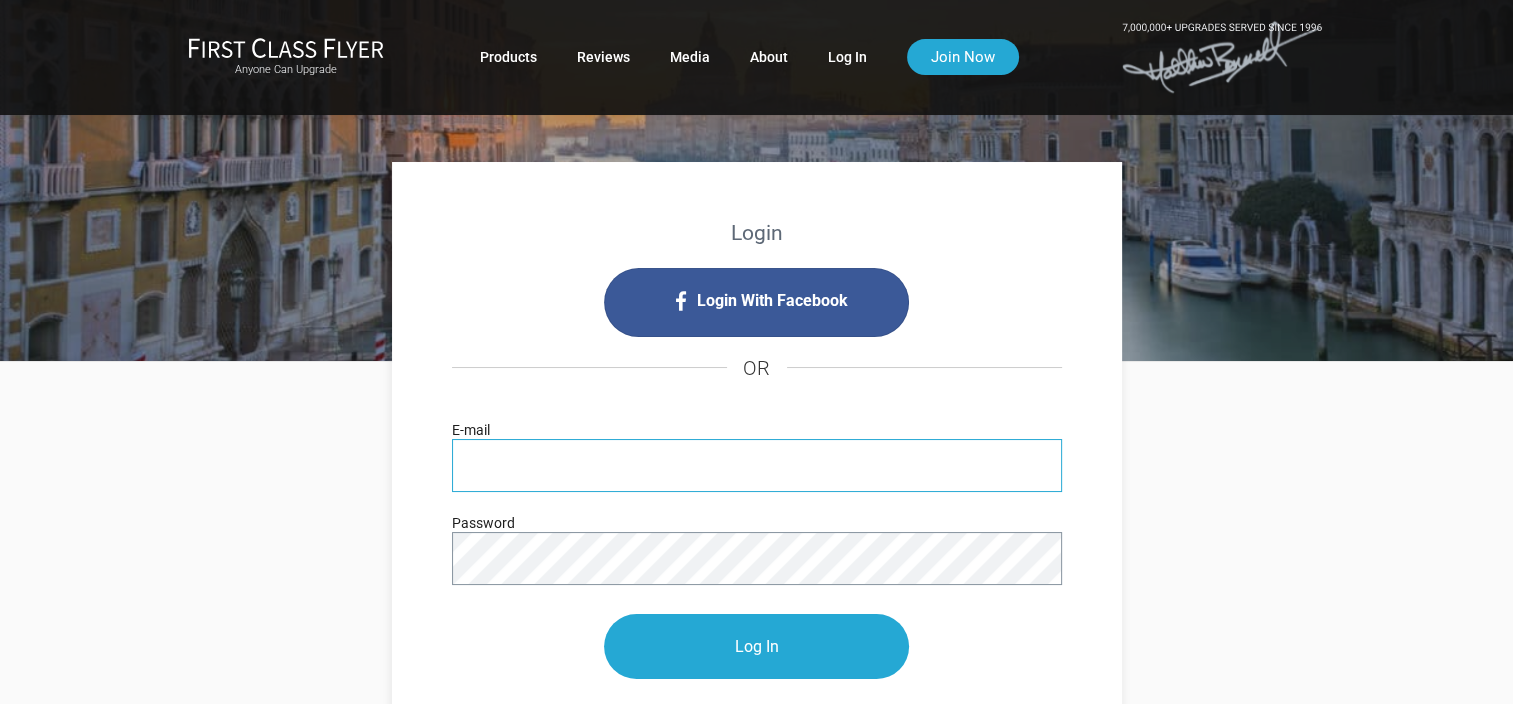 click on "E-mail" at bounding box center [757, 465] 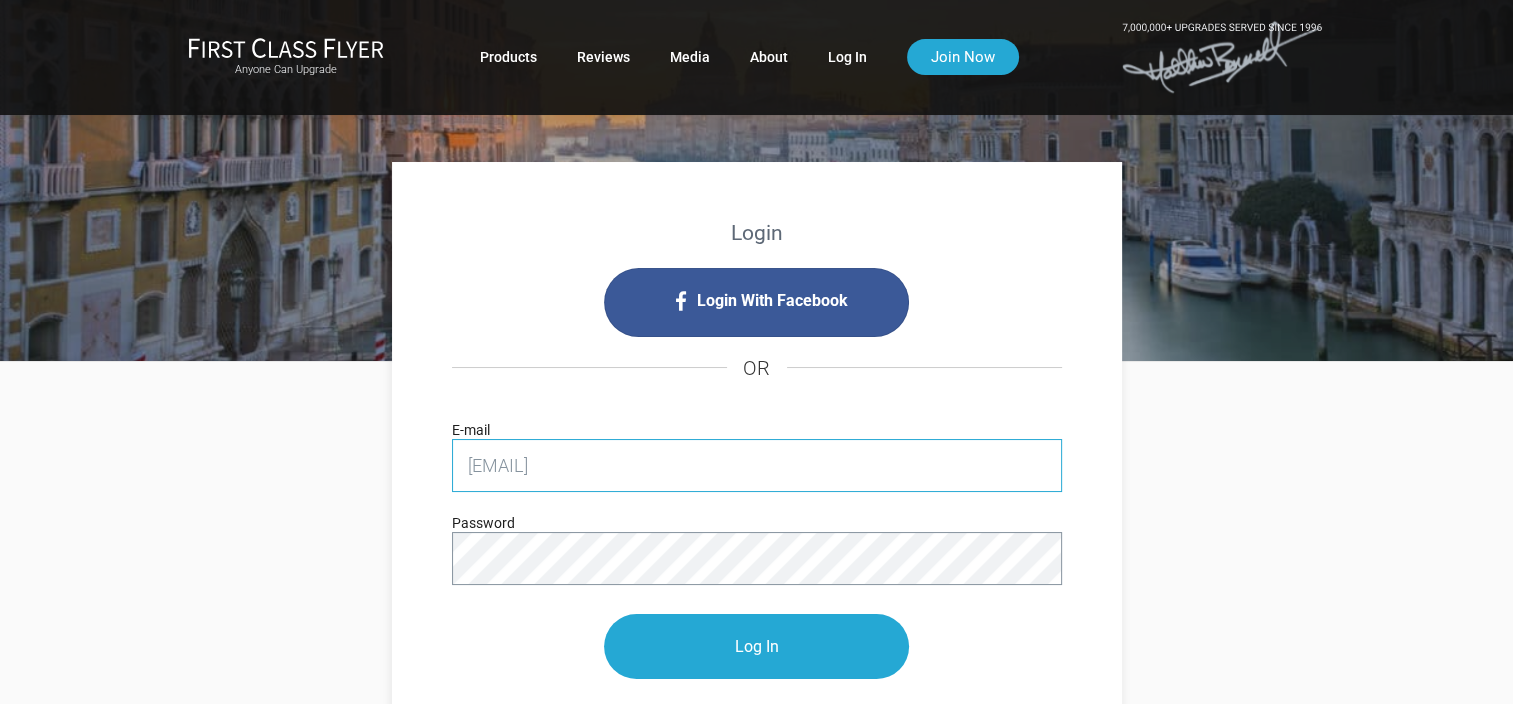 type on "[EMAIL]" 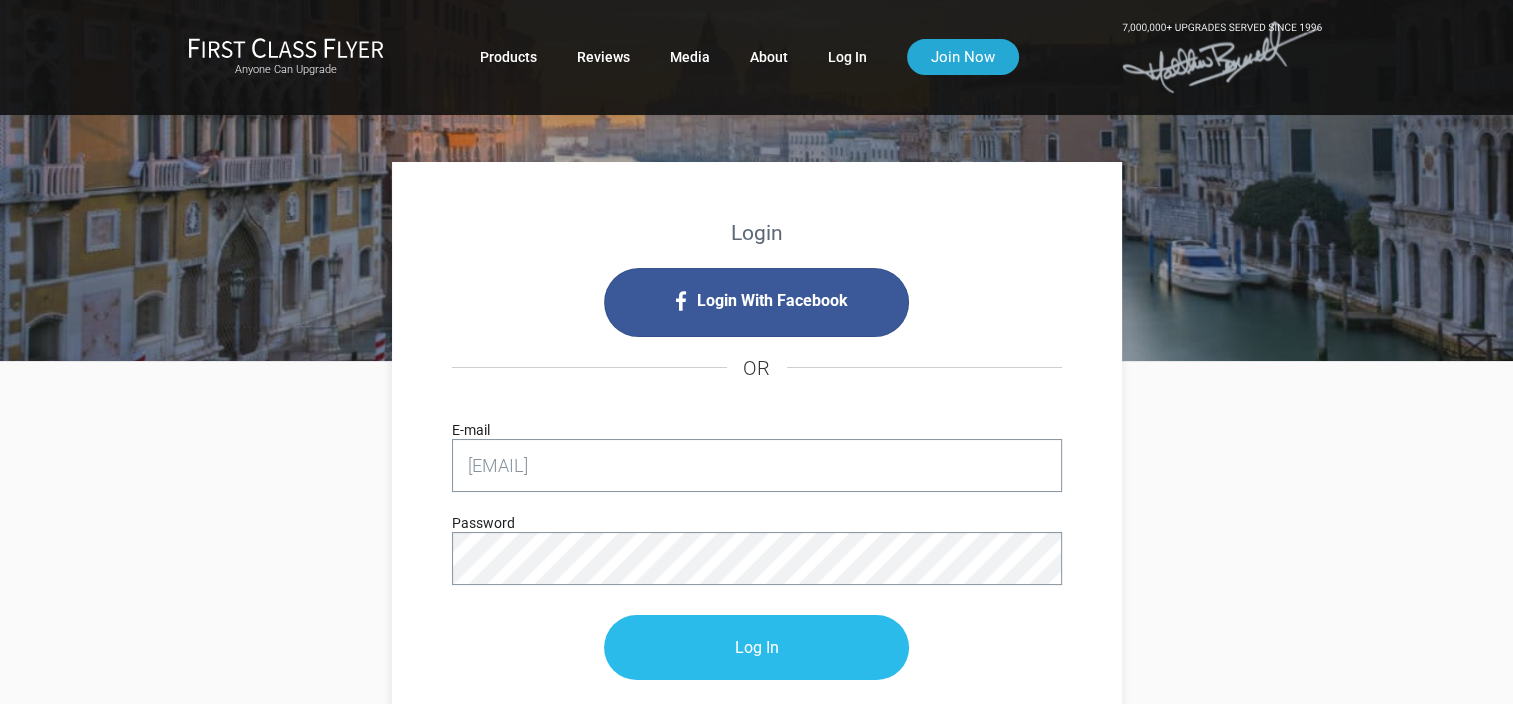 click on "Log In" at bounding box center [756, 647] 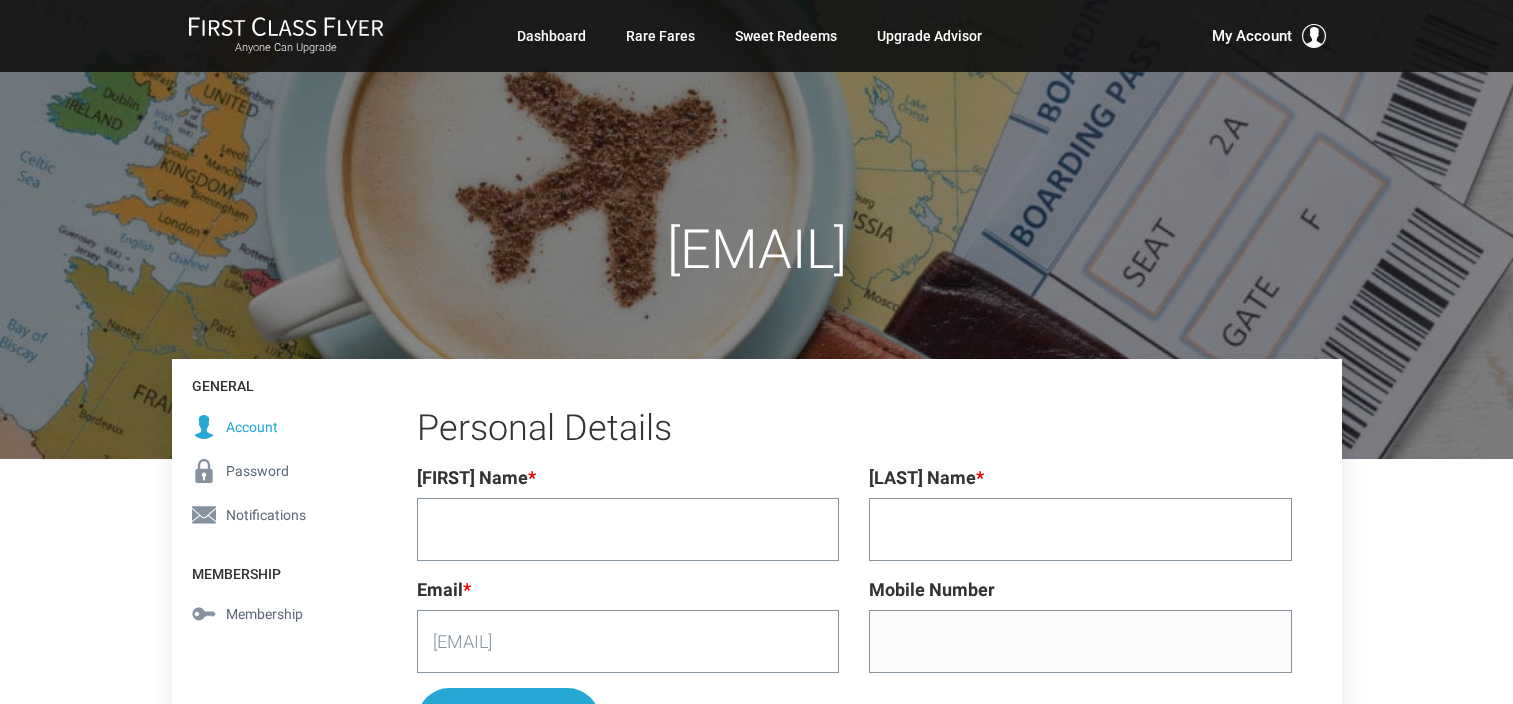 scroll, scrollTop: 0, scrollLeft: 0, axis: both 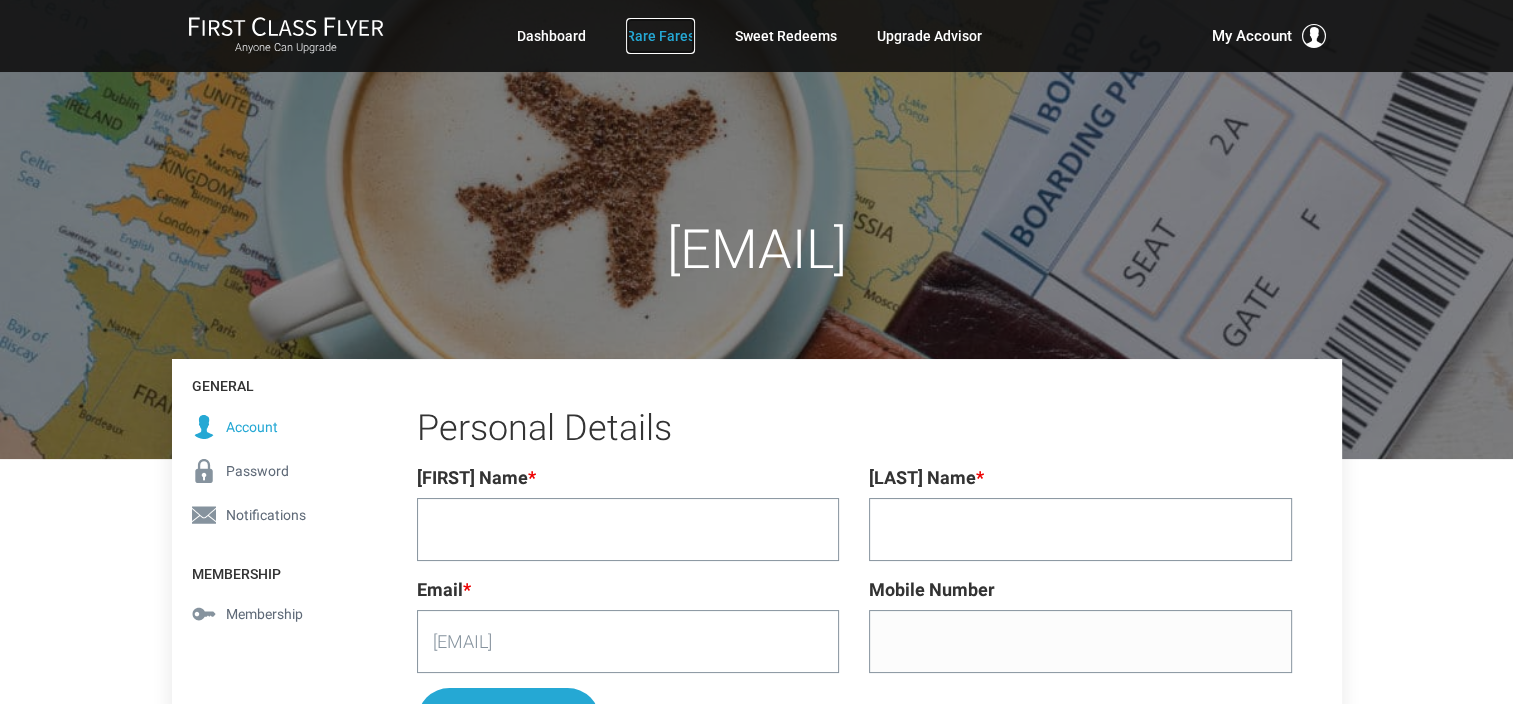 click on "Rare Fares" at bounding box center [660, 36] 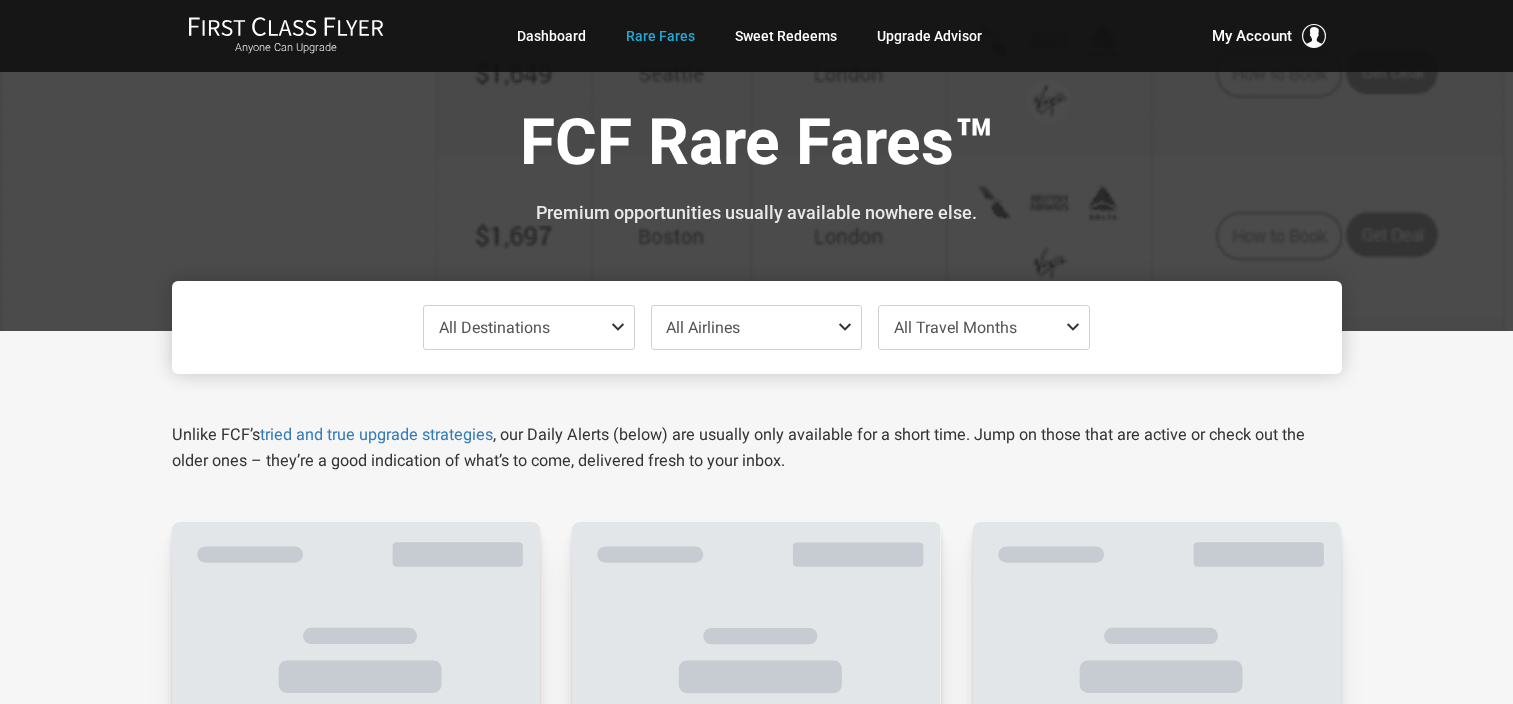 scroll, scrollTop: 0, scrollLeft: 0, axis: both 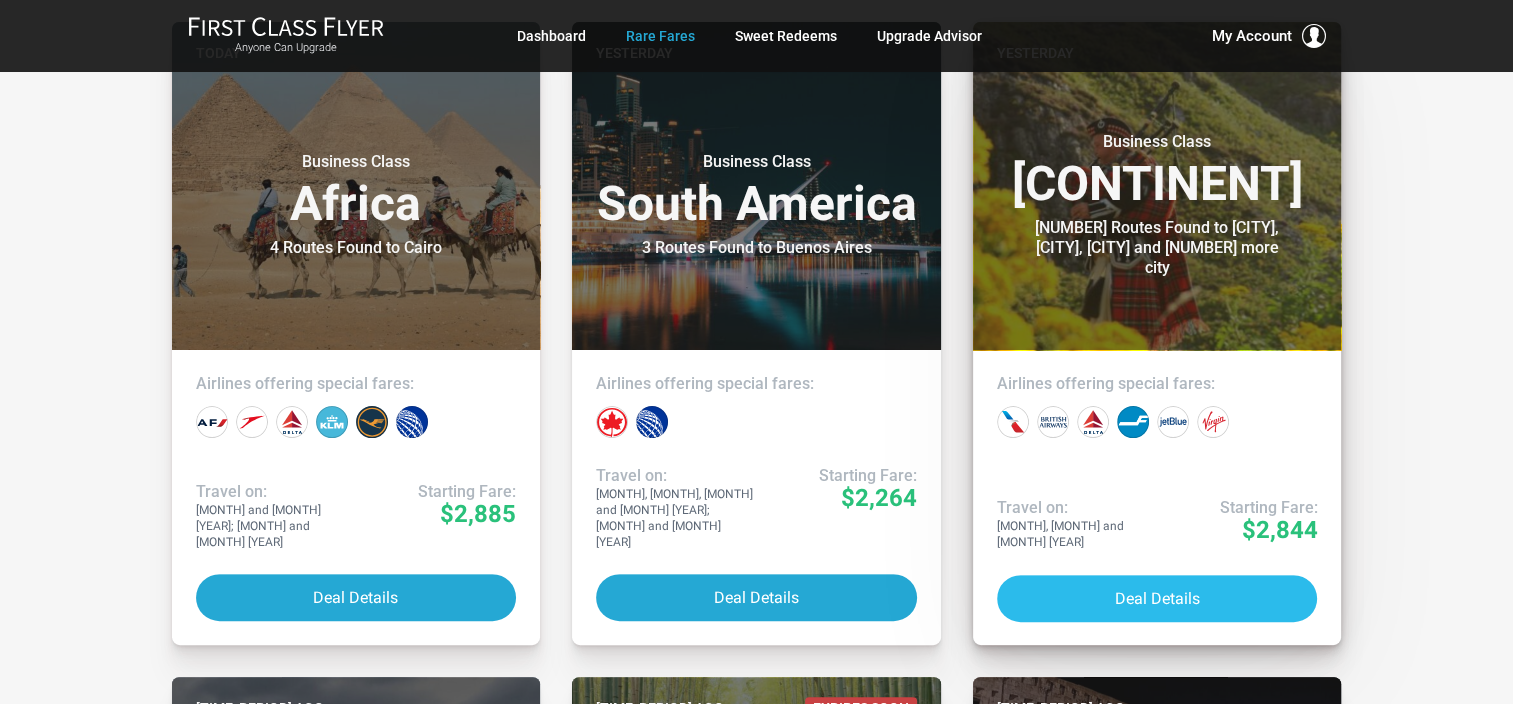 click on "Deal Details" at bounding box center [1157, 598] 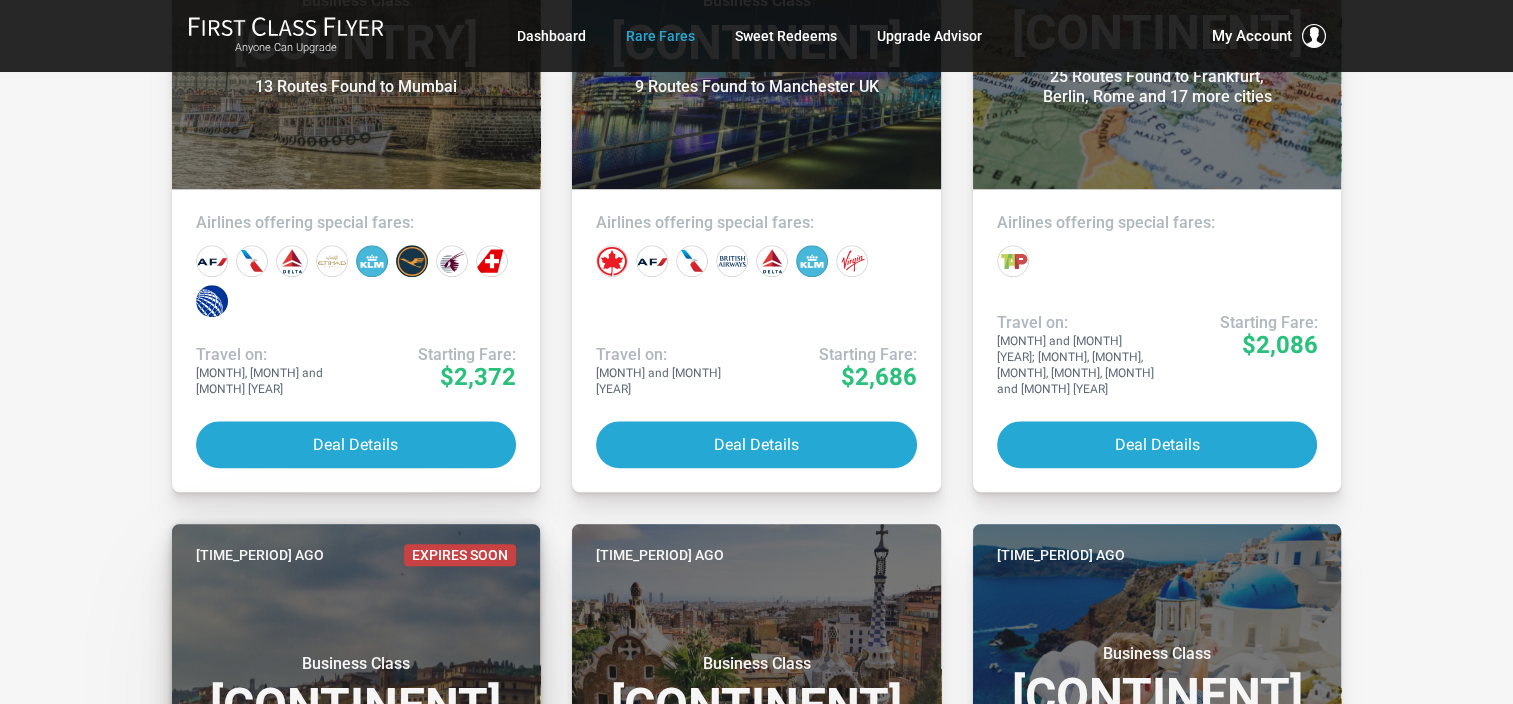 scroll, scrollTop: 2000, scrollLeft: 0, axis: vertical 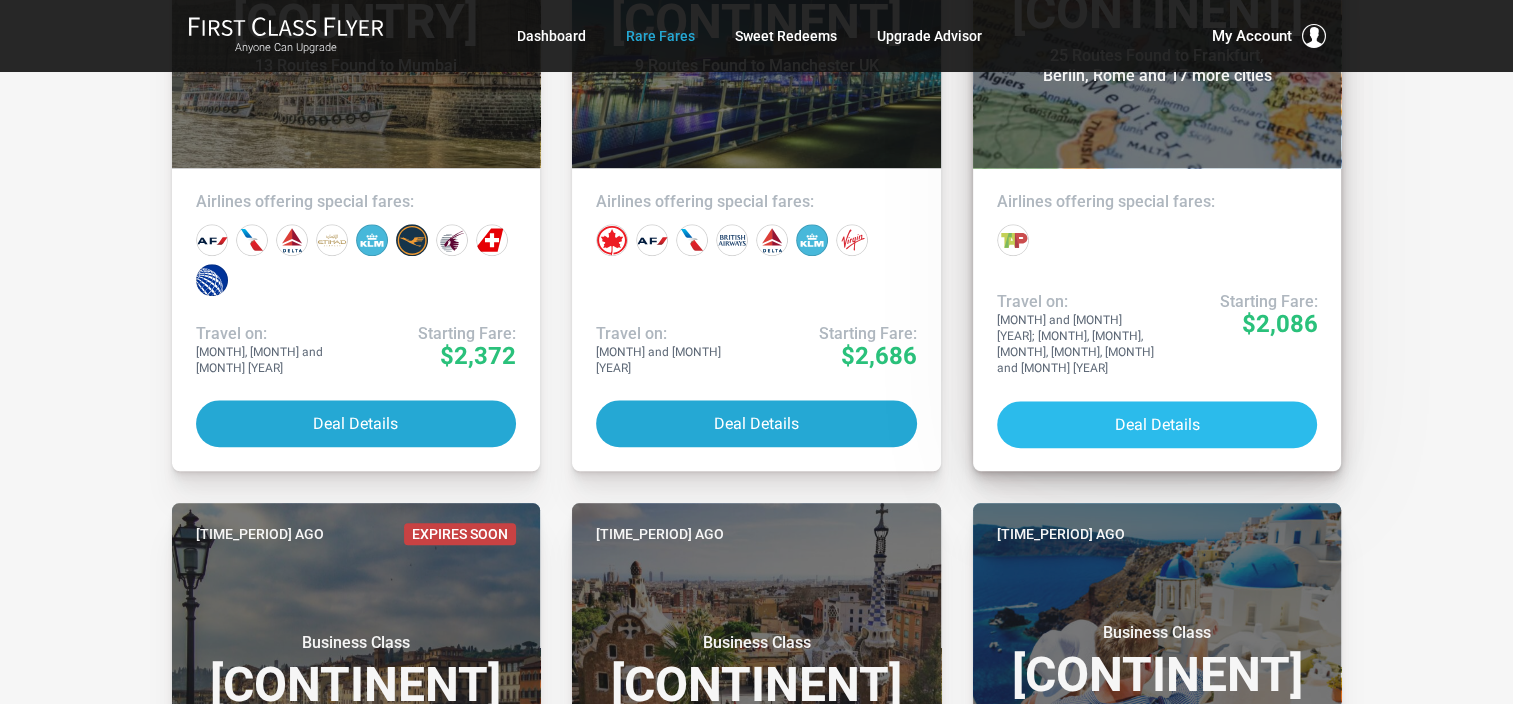 click on "Deal Details" at bounding box center (1157, 424) 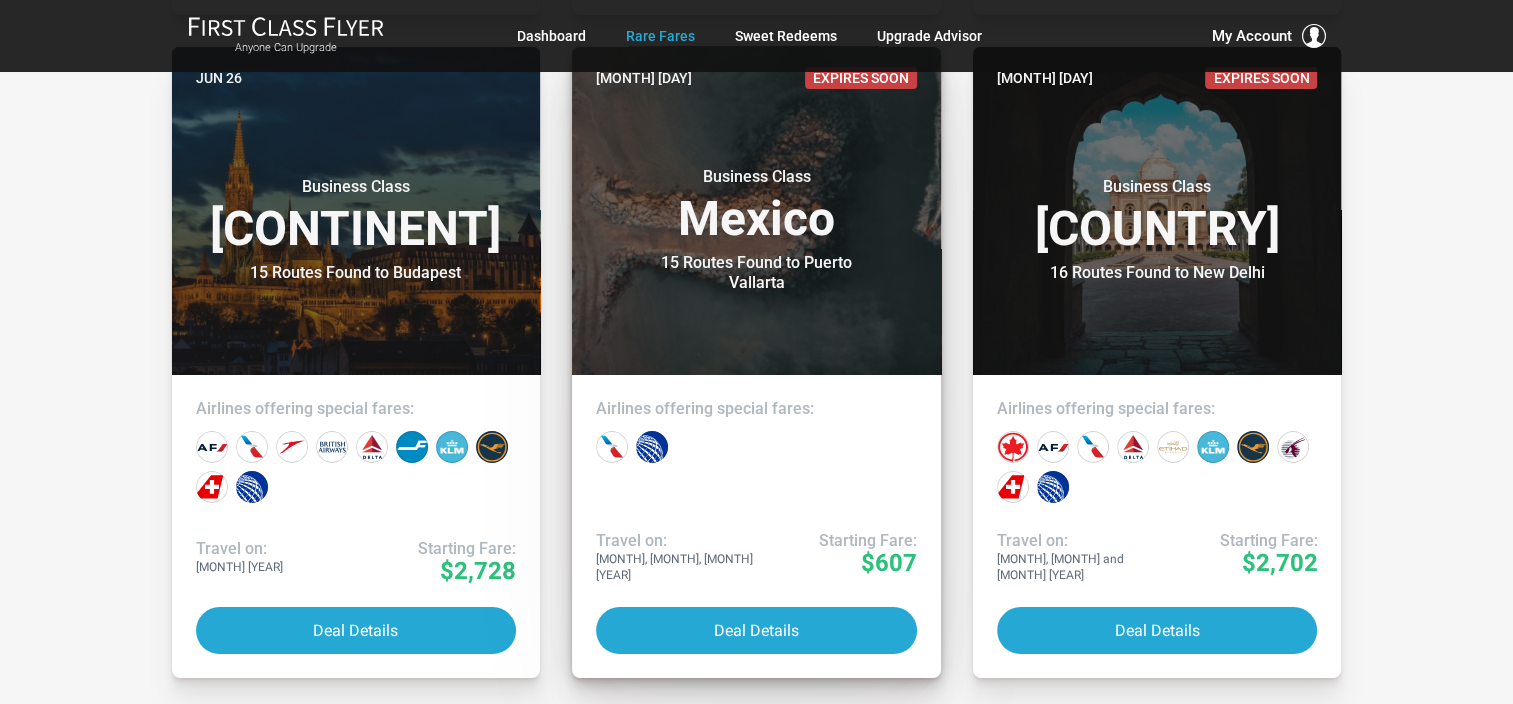 scroll, scrollTop: 7100, scrollLeft: 0, axis: vertical 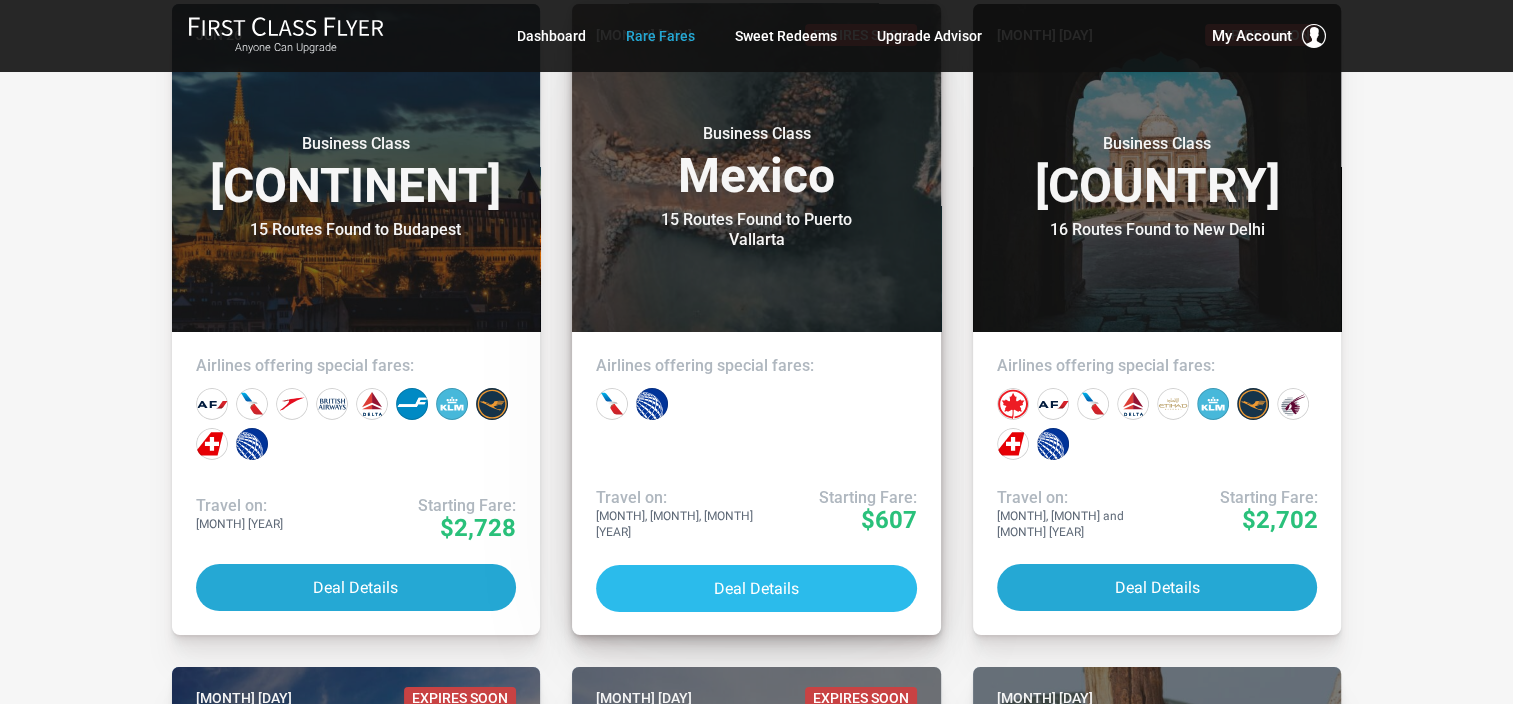click on "Deal Details" at bounding box center [756, 588] 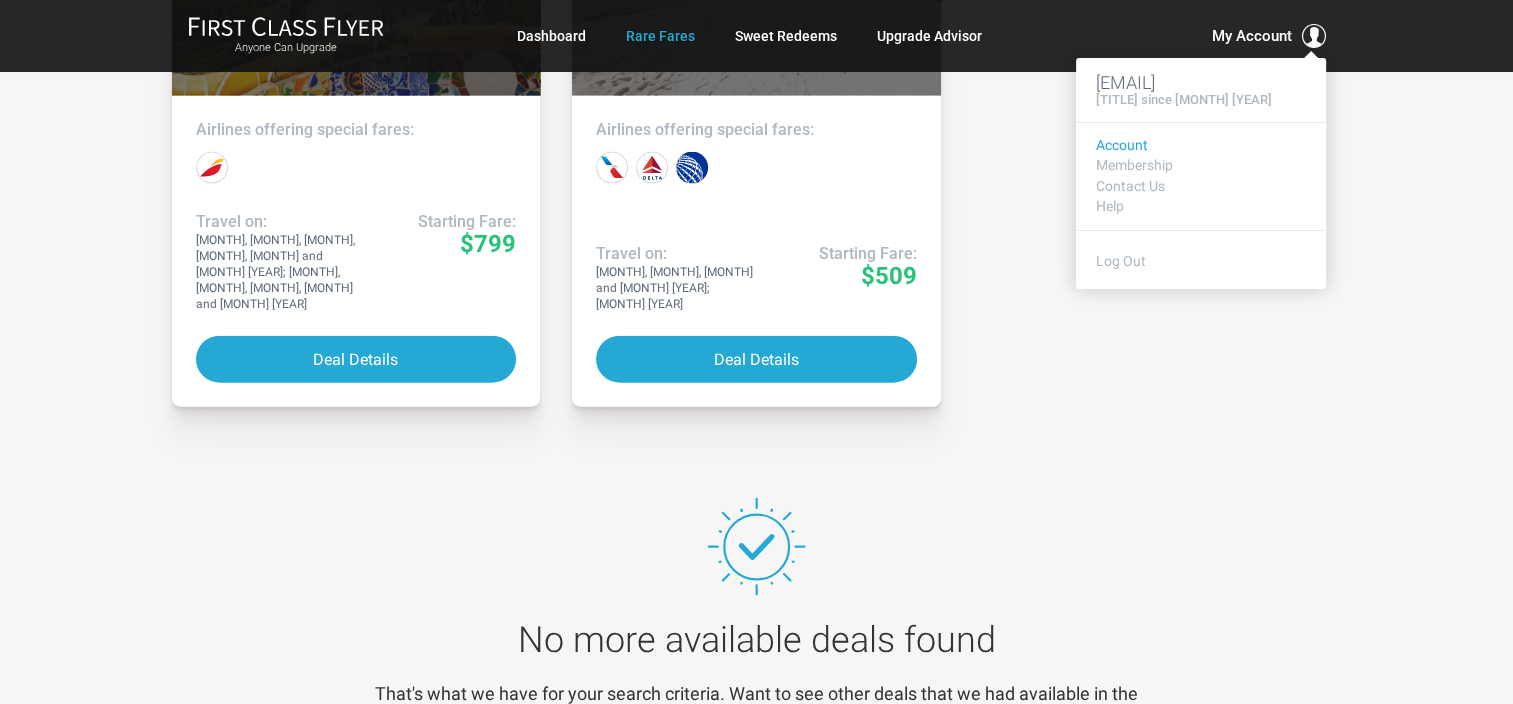 scroll, scrollTop: 12100, scrollLeft: 0, axis: vertical 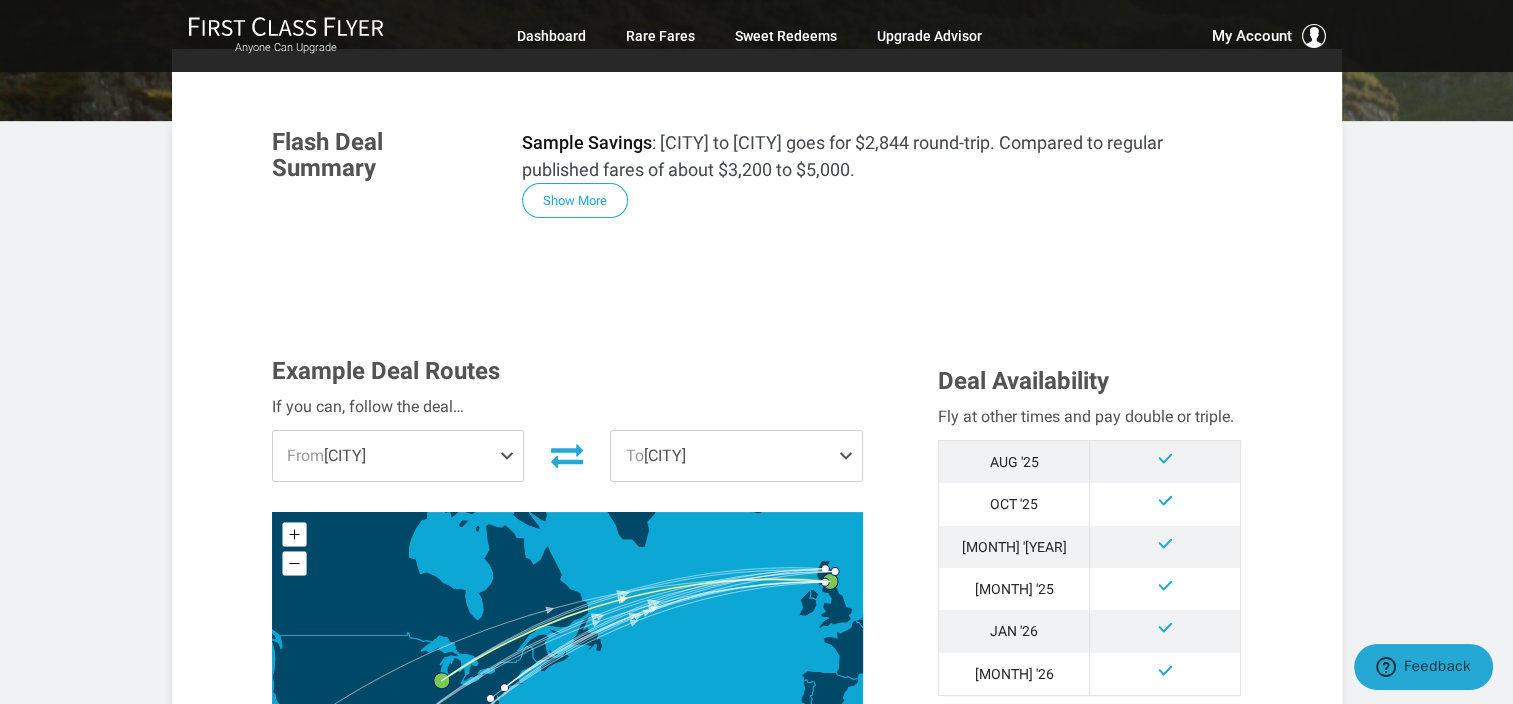 click on "From  Chicago" at bounding box center (398, 456) 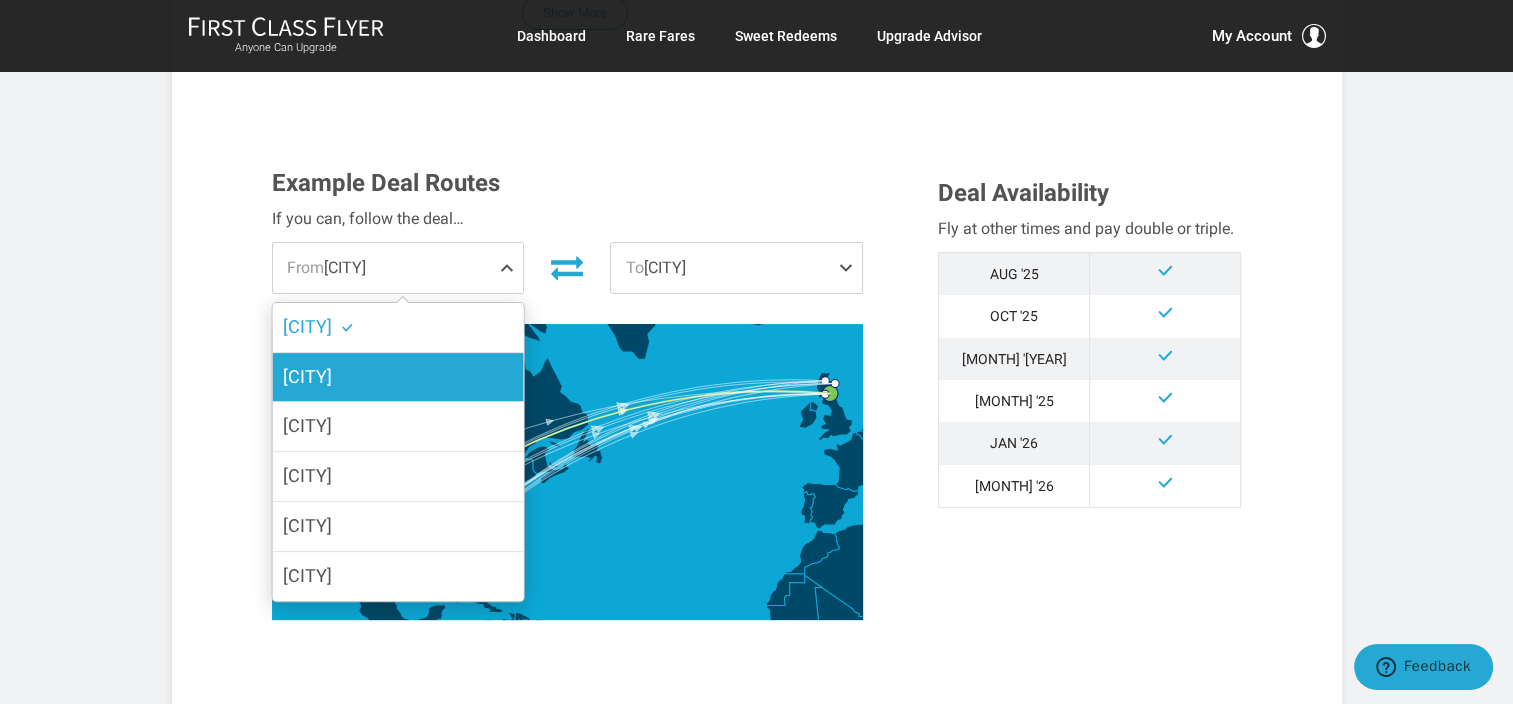 scroll, scrollTop: 500, scrollLeft: 0, axis: vertical 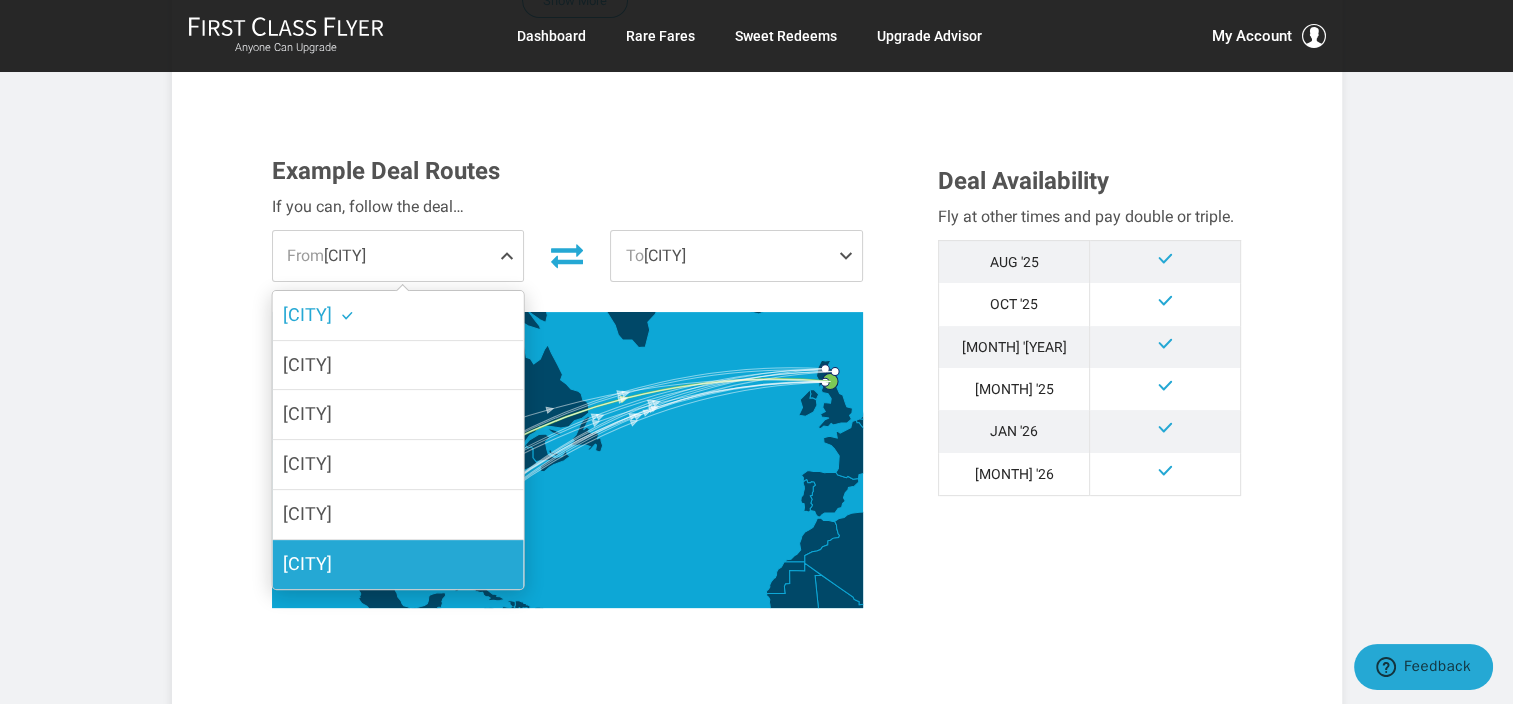 click on "Washington DC" at bounding box center [306, 563] 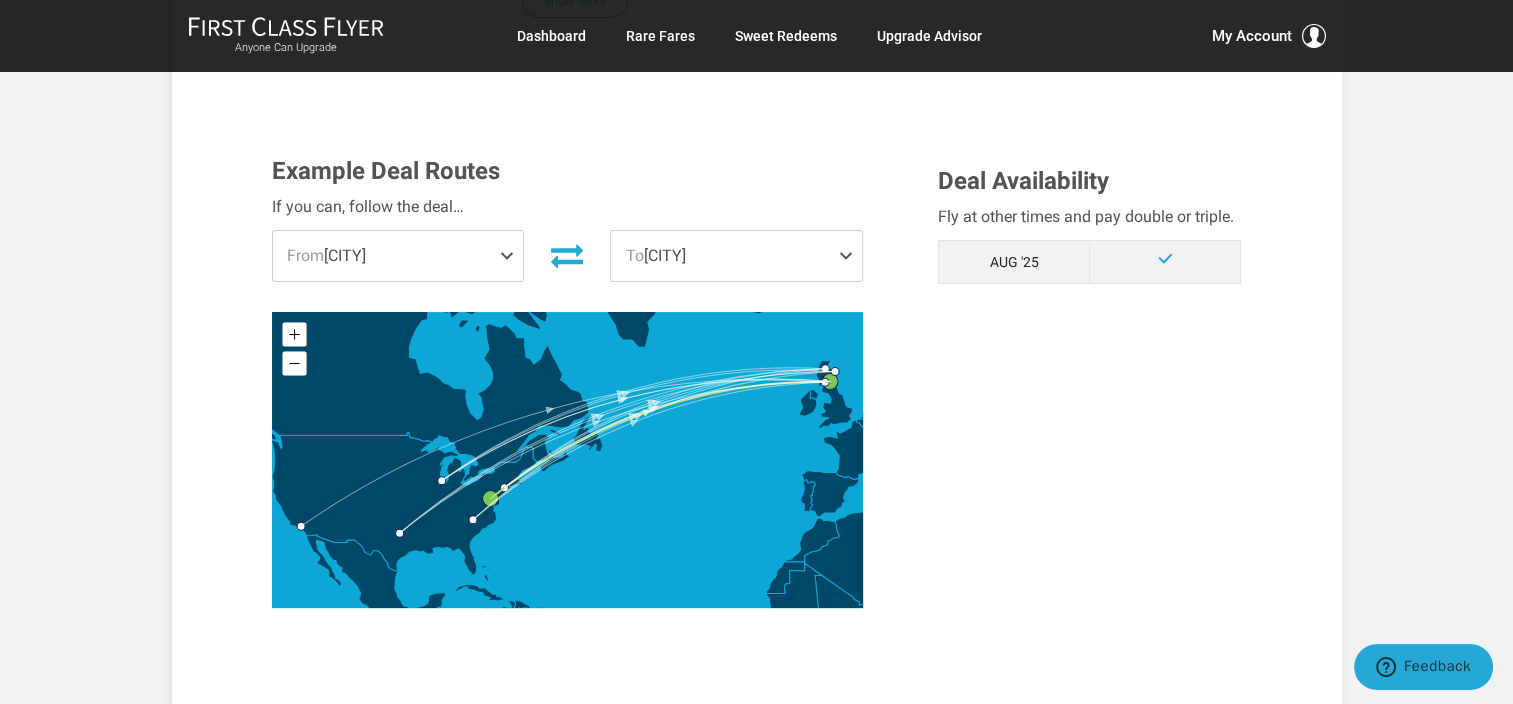 click on "To  Edinburgh" at bounding box center [736, 256] 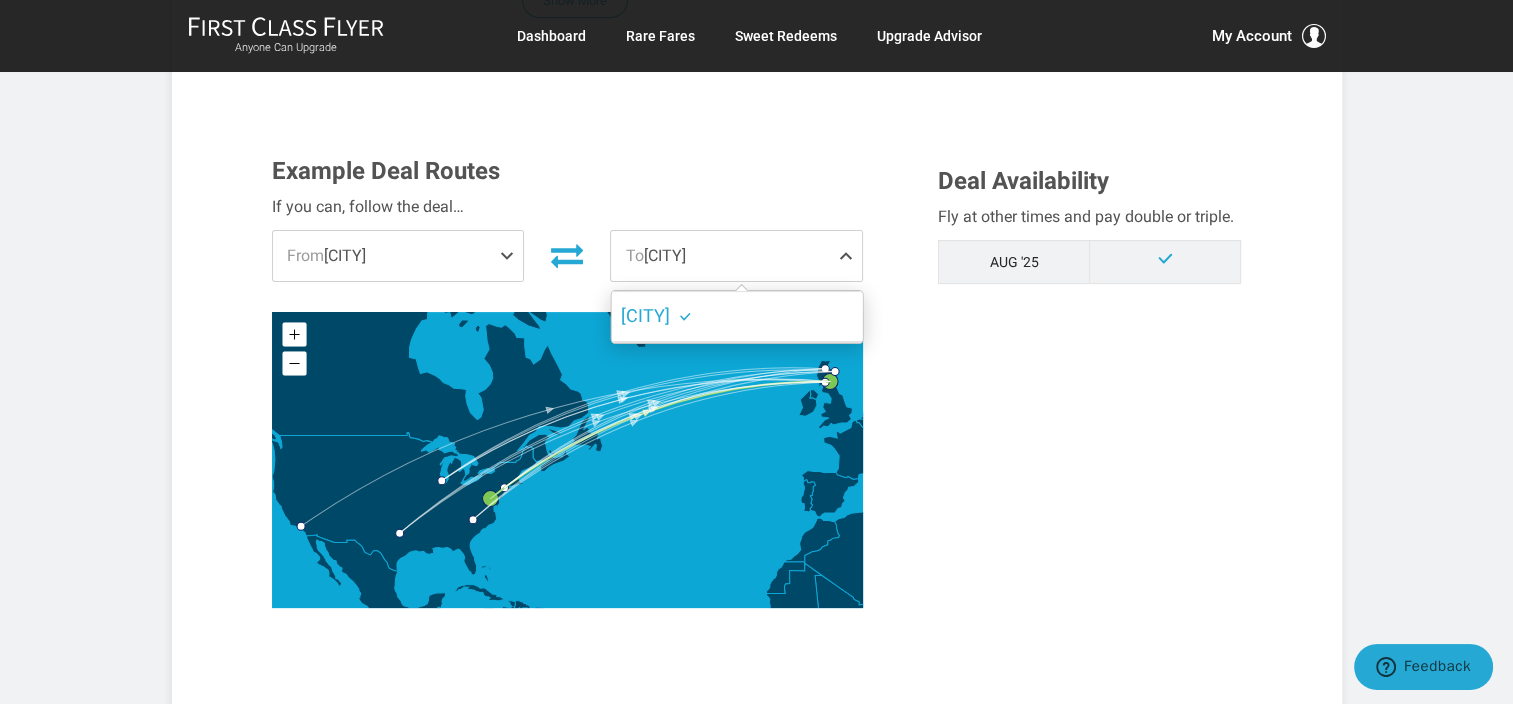 click on "To  Edinburgh" at bounding box center [736, 256] 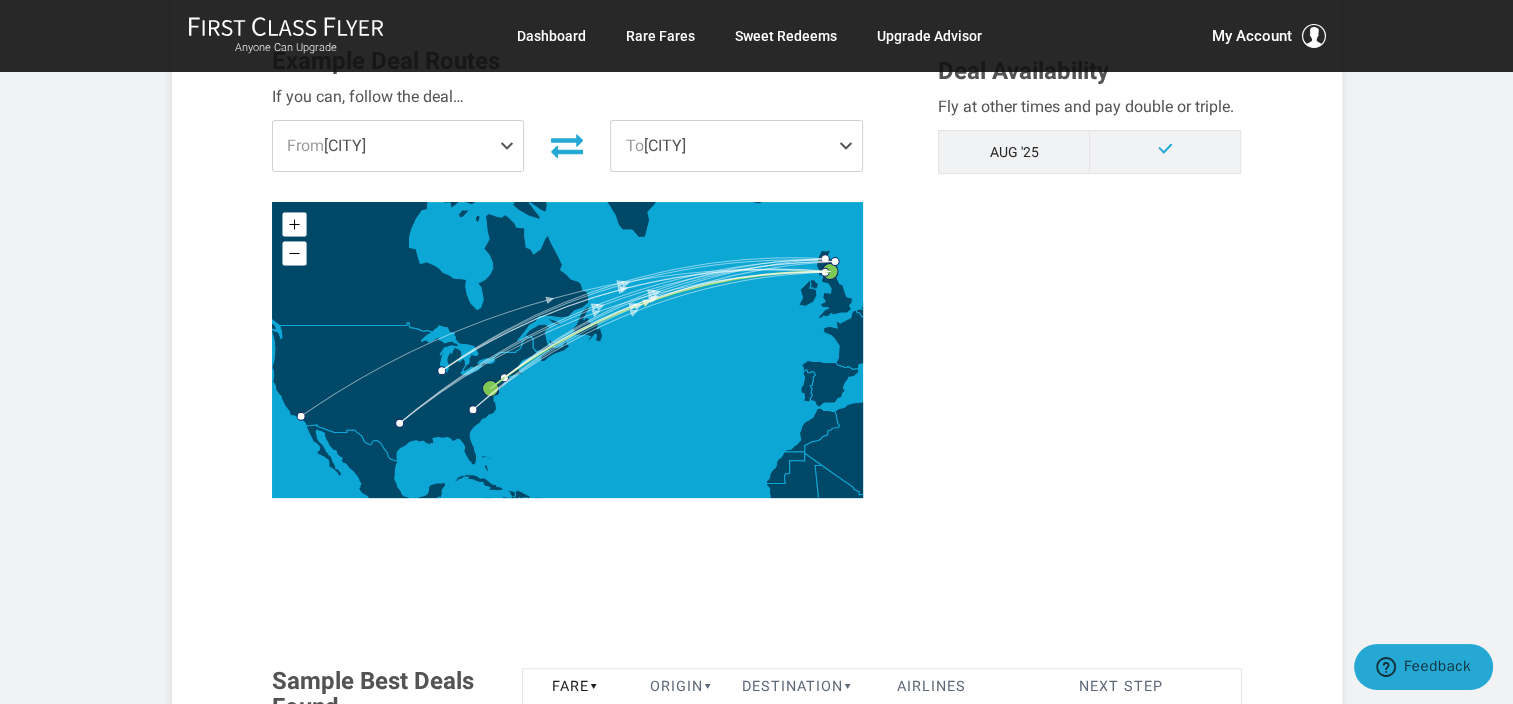 scroll, scrollTop: 300, scrollLeft: 0, axis: vertical 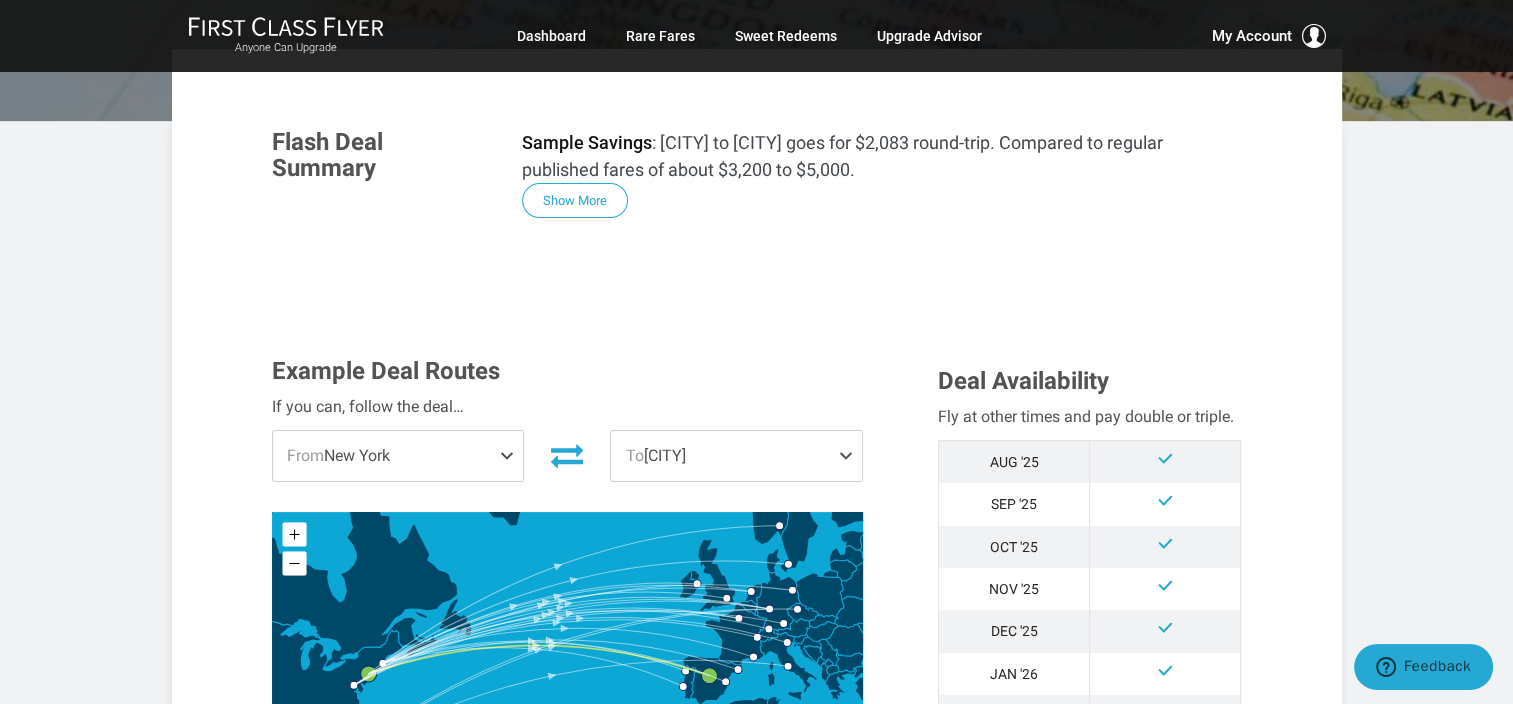 click on "From  New York" at bounding box center [398, 456] 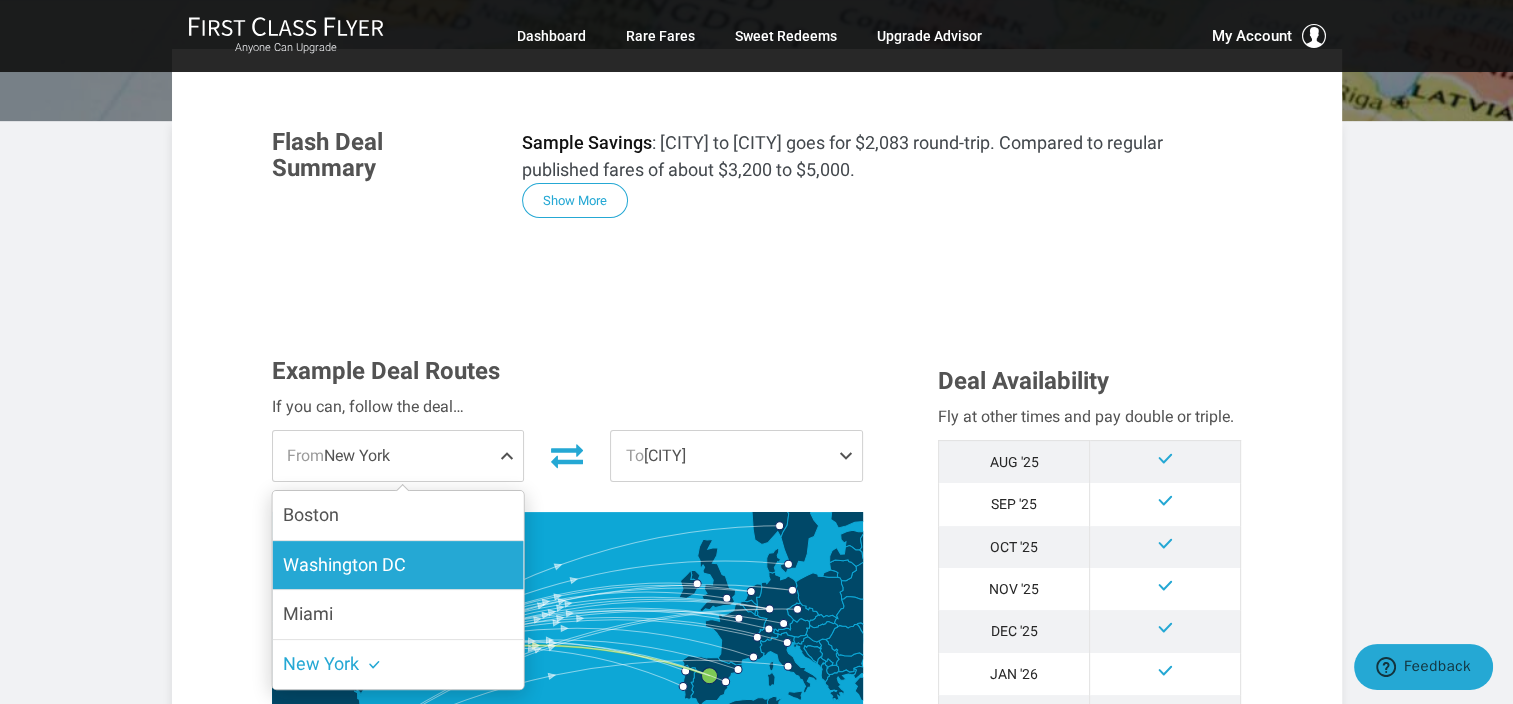 click on "Washington DC" at bounding box center [343, 564] 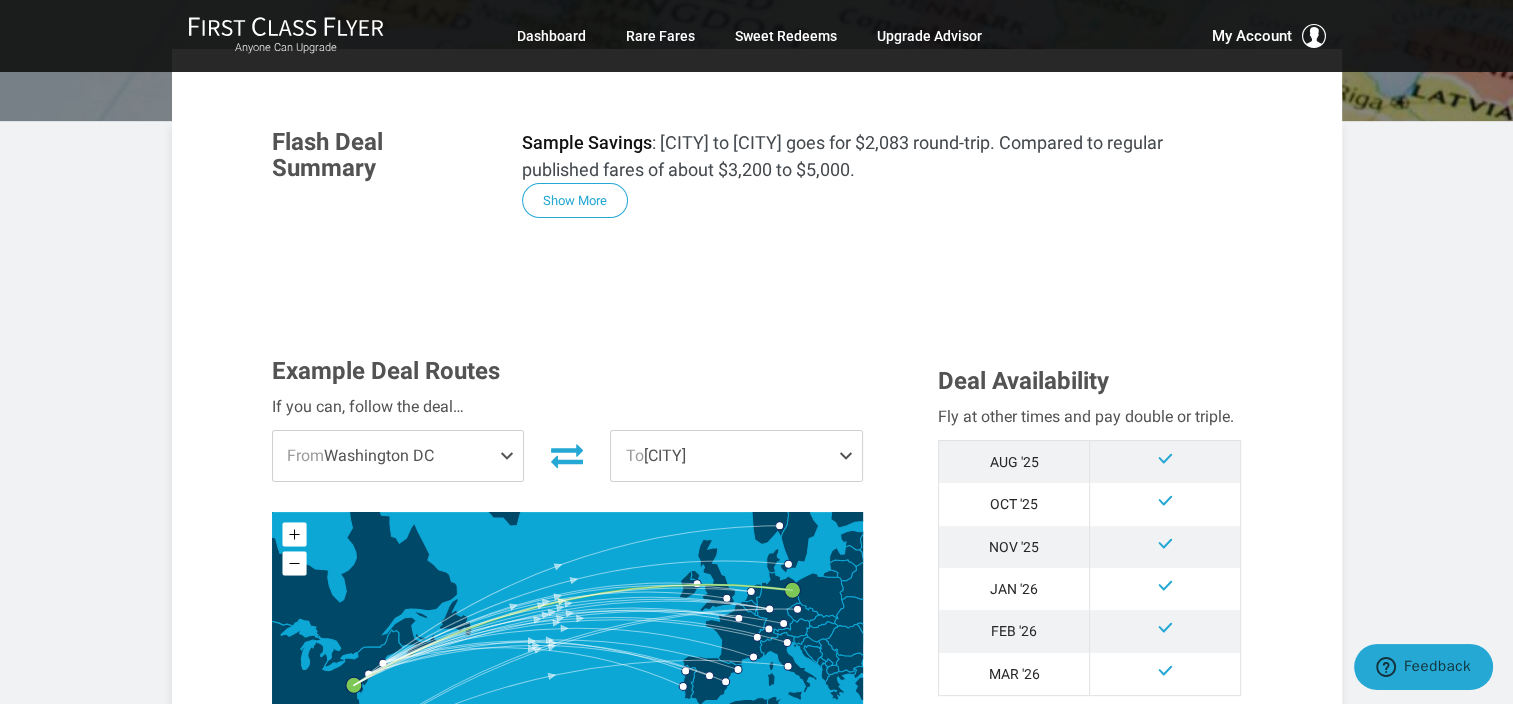 click on "To  Berlin" at bounding box center (736, 456) 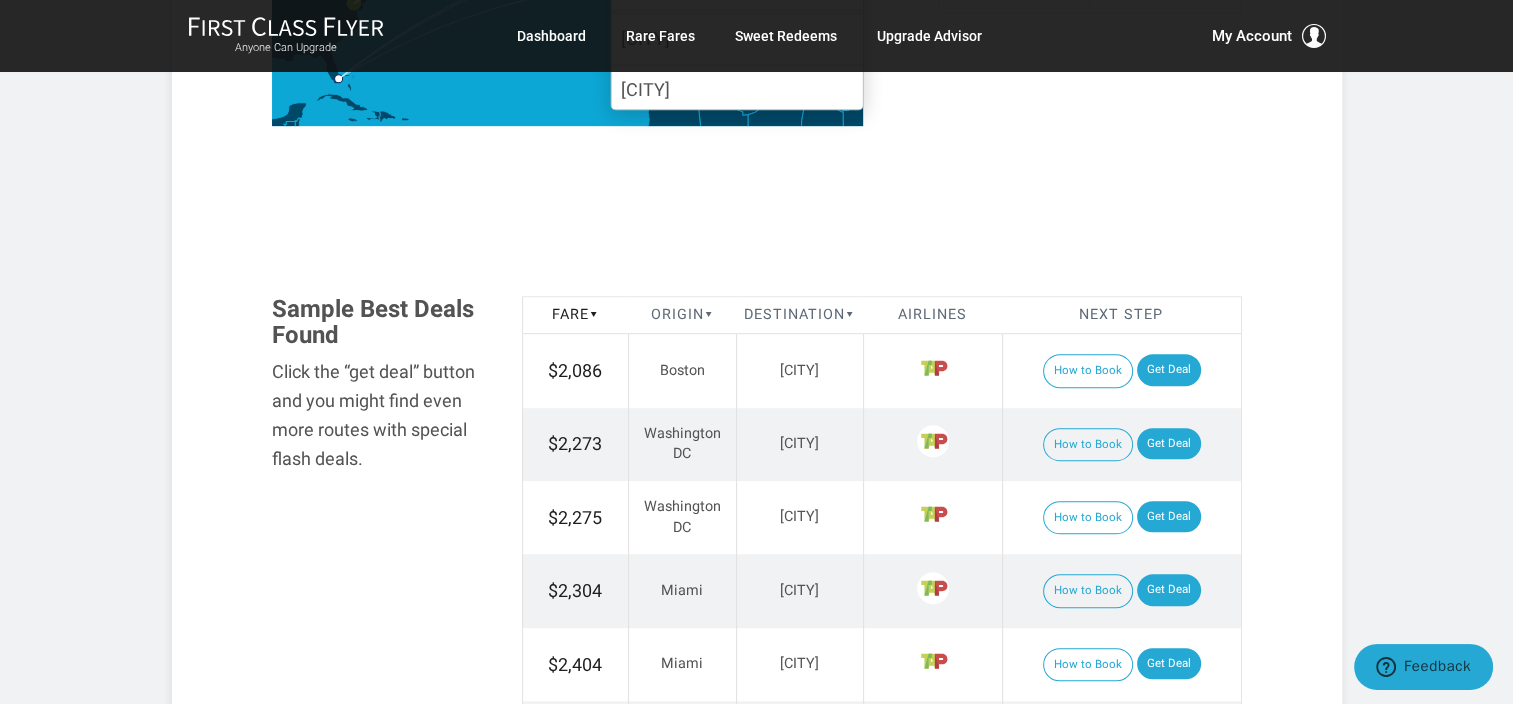 scroll, scrollTop: 1000, scrollLeft: 0, axis: vertical 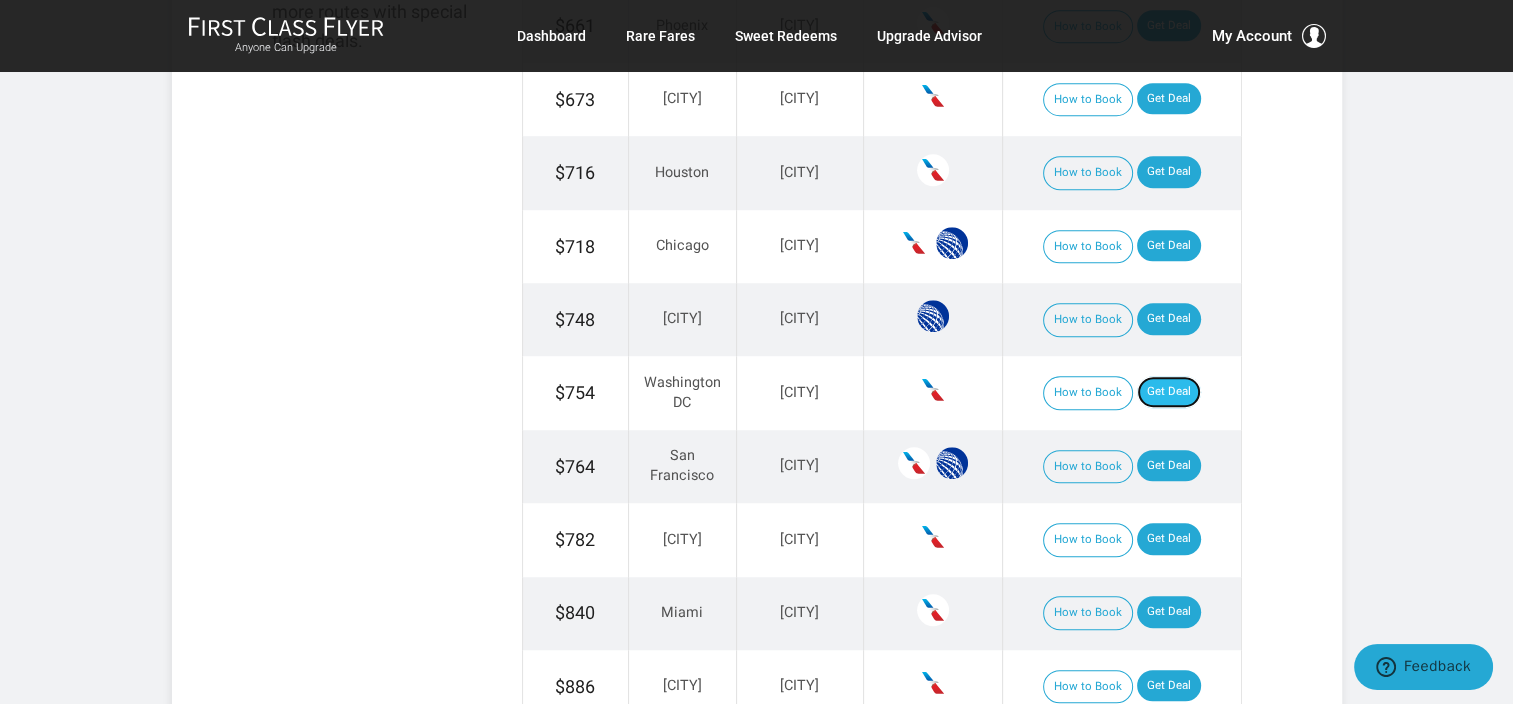 click on "Get Deal" at bounding box center [1169, 392] 